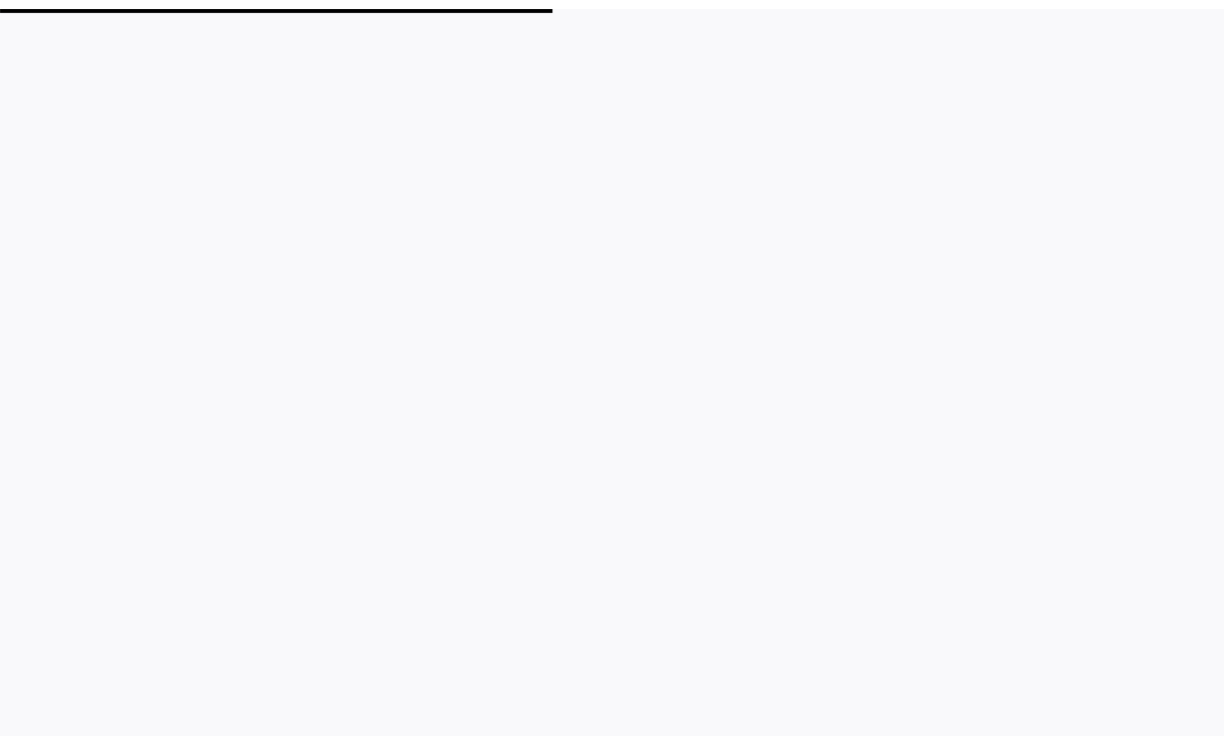 scroll, scrollTop: 0, scrollLeft: 0, axis: both 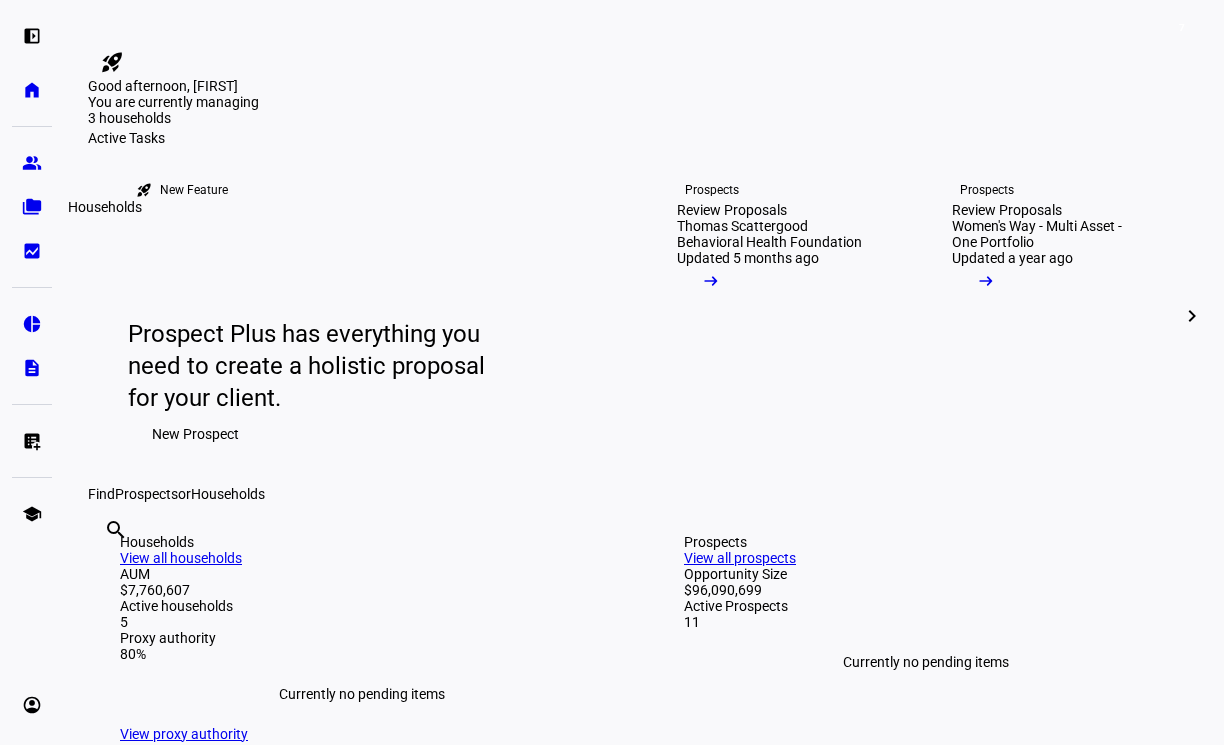 click on "folder_copy" at bounding box center [32, 207] 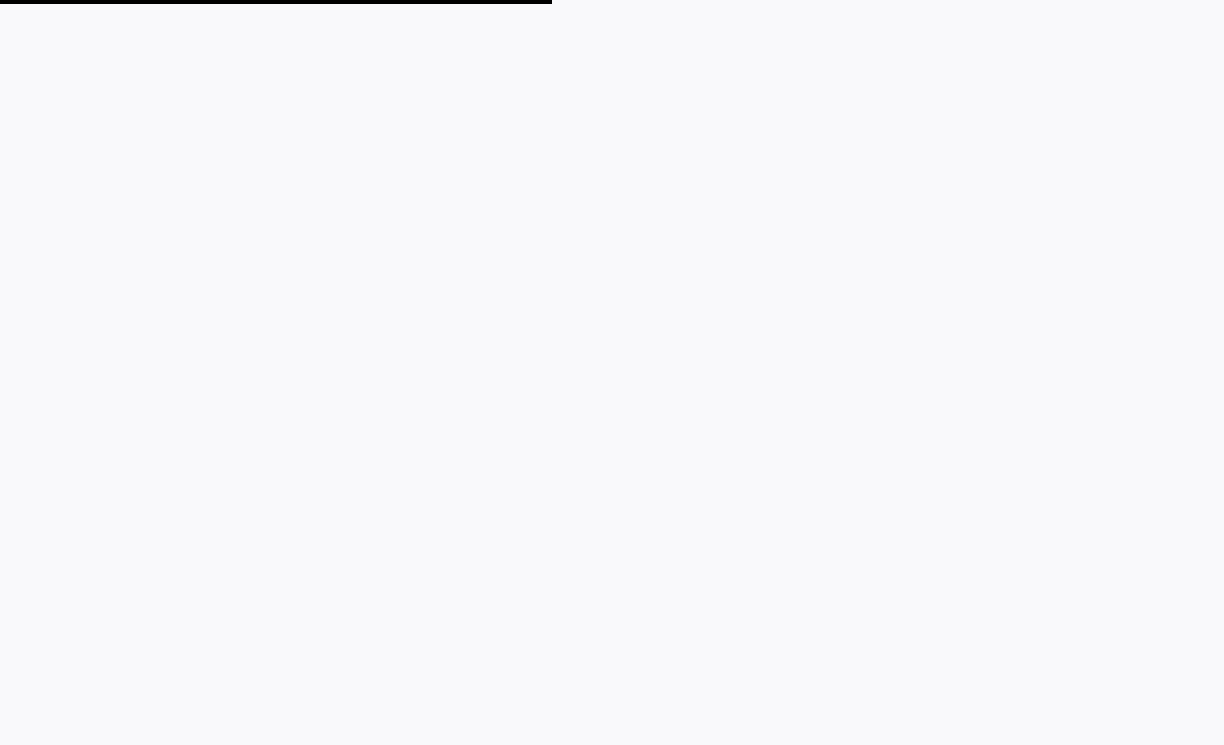 scroll, scrollTop: 0, scrollLeft: 0, axis: both 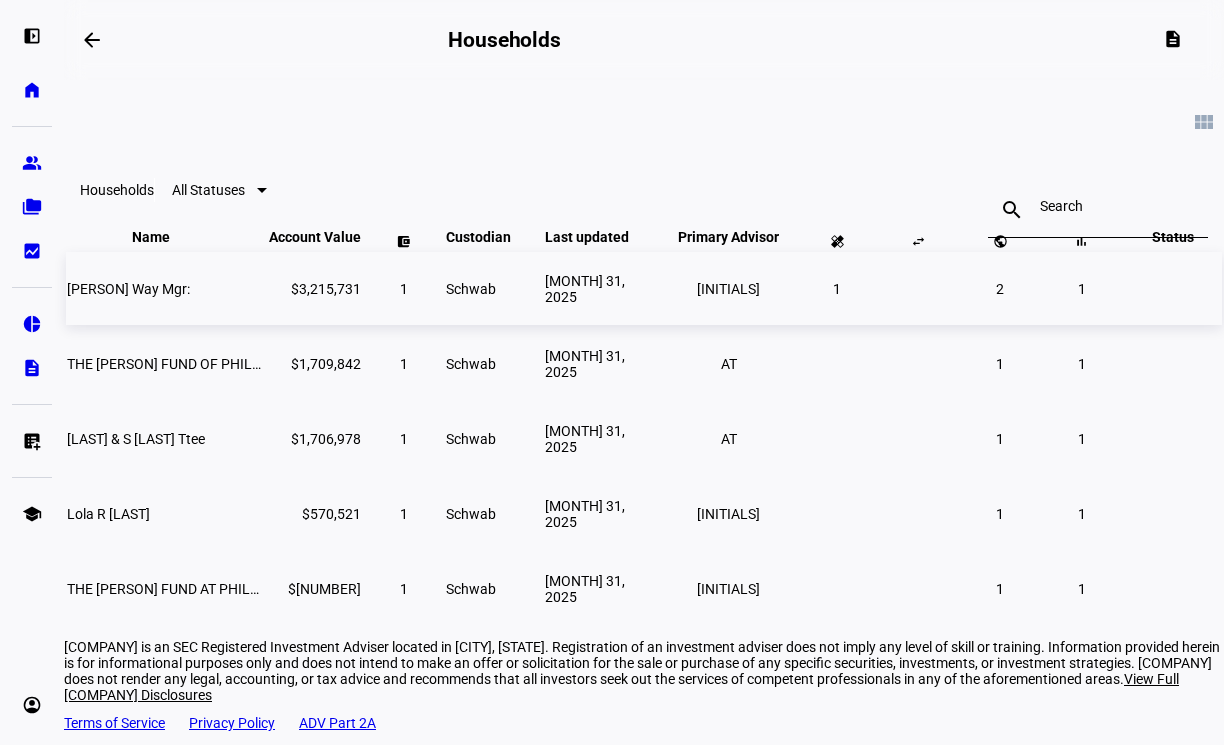 click on "[PERSON] Way Mgr:" 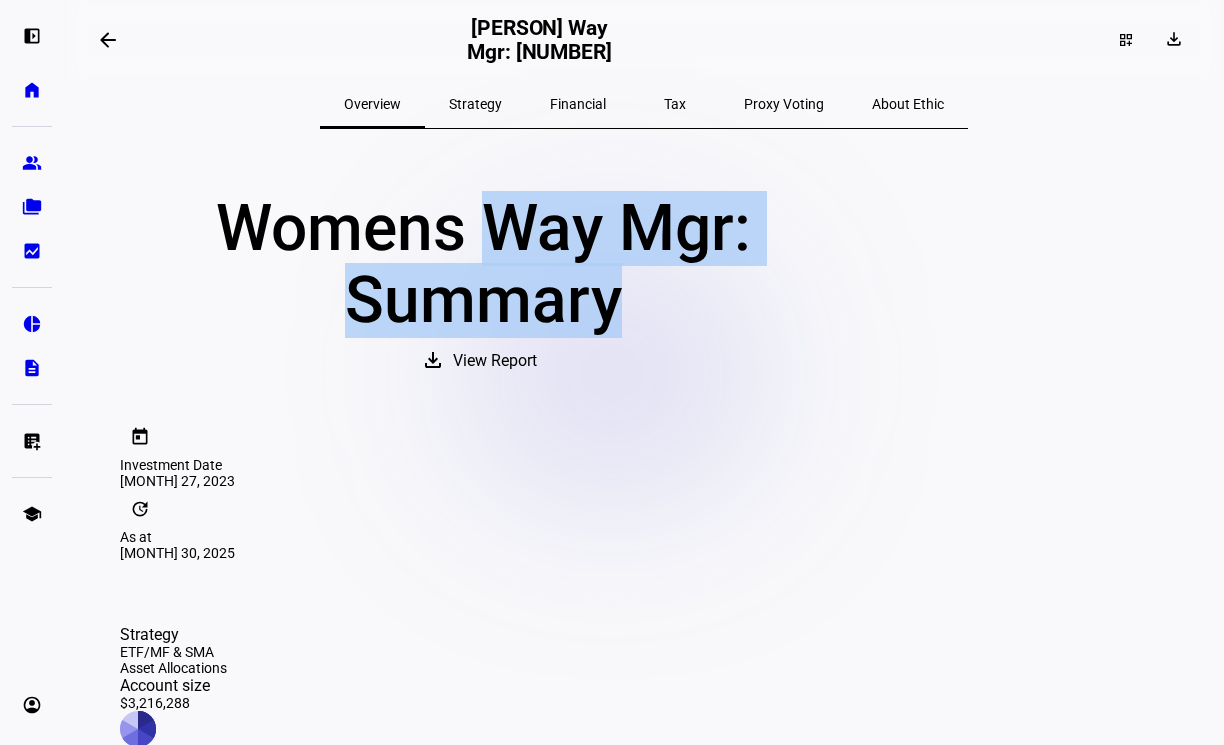 drag, startPoint x: 638, startPoint y: 231, endPoint x: 779, endPoint y: 320, distance: 166.73932 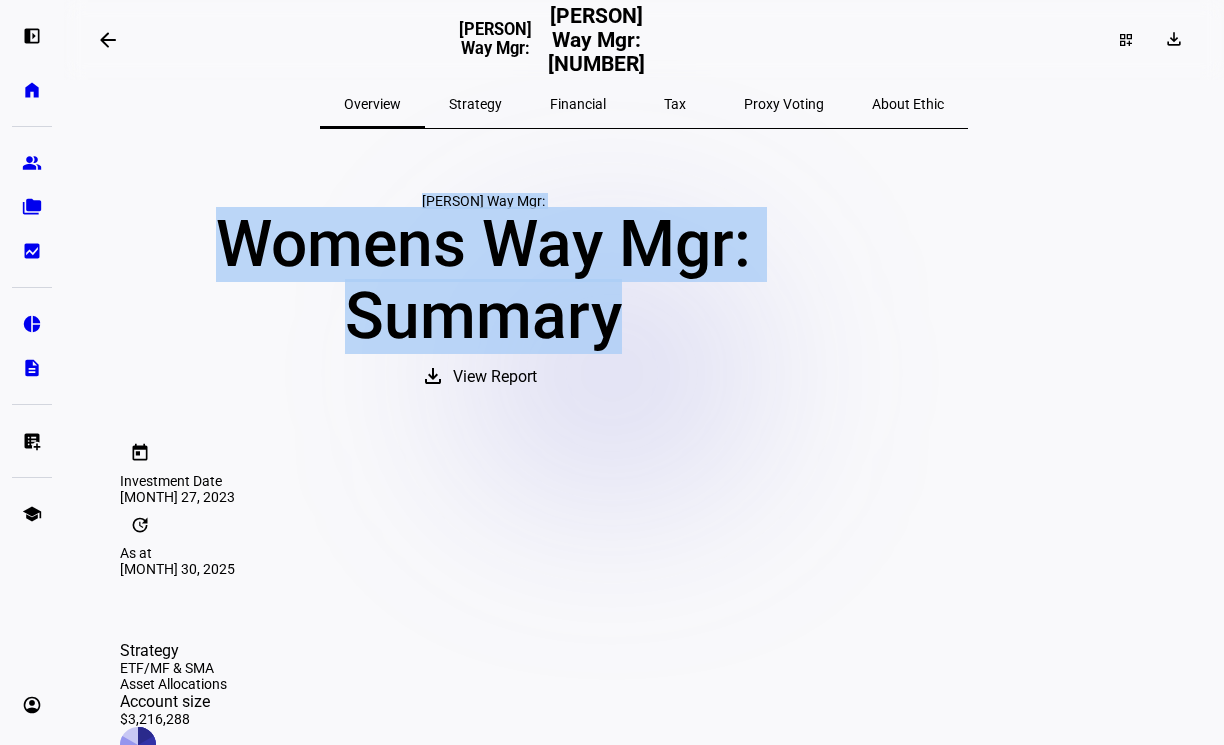 drag, startPoint x: 539, startPoint y: 206, endPoint x: 831, endPoint y: 351, distance: 326.01993 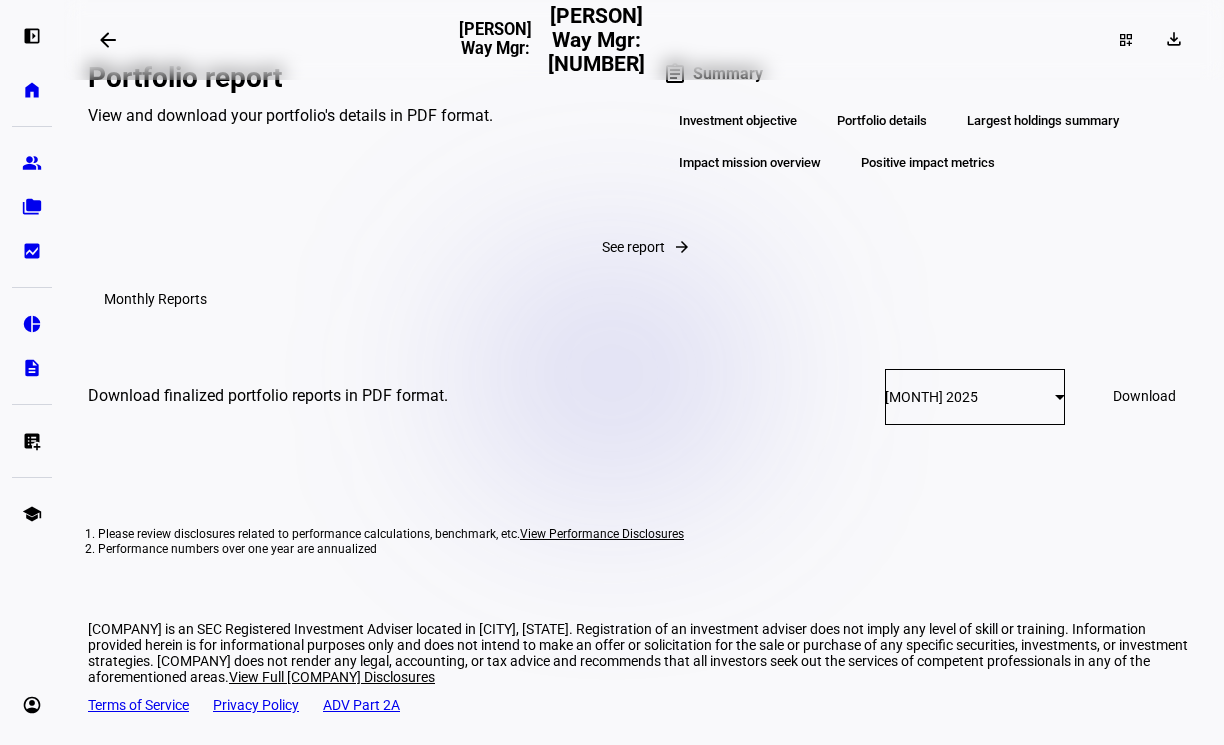 scroll, scrollTop: 2935, scrollLeft: 0, axis: vertical 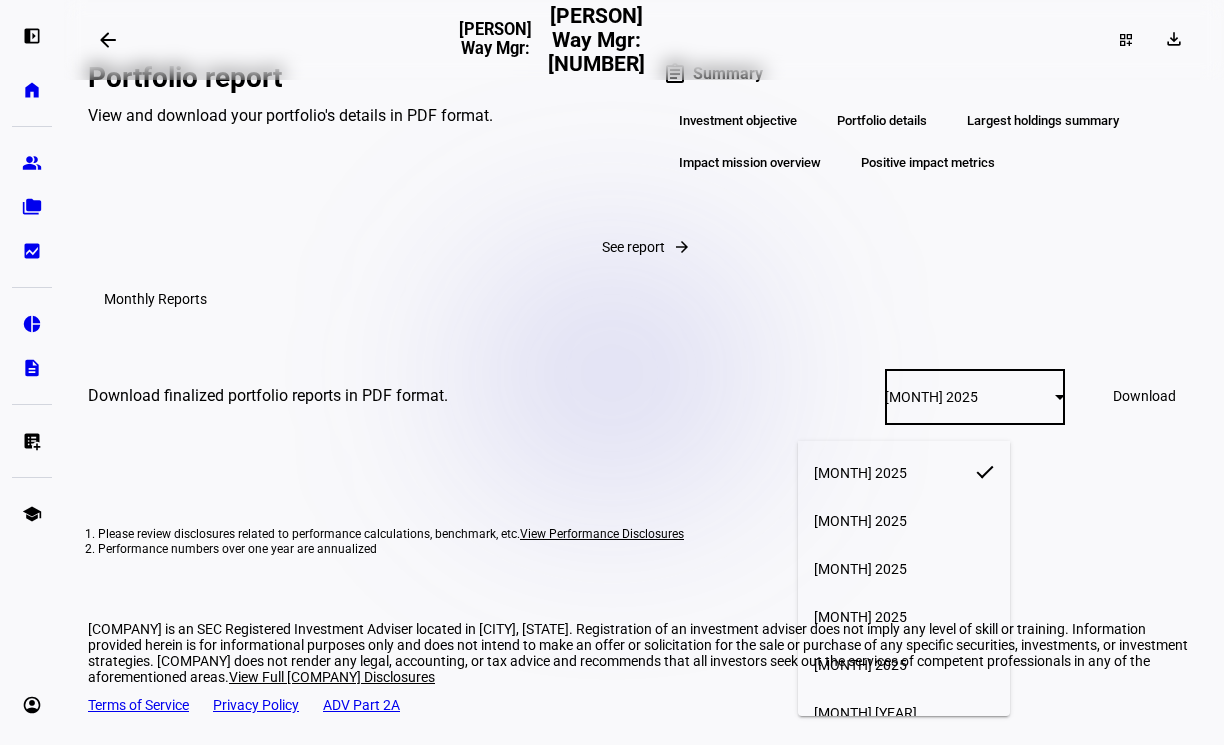 click on "[MONTH] 2025" at bounding box center [860, 473] 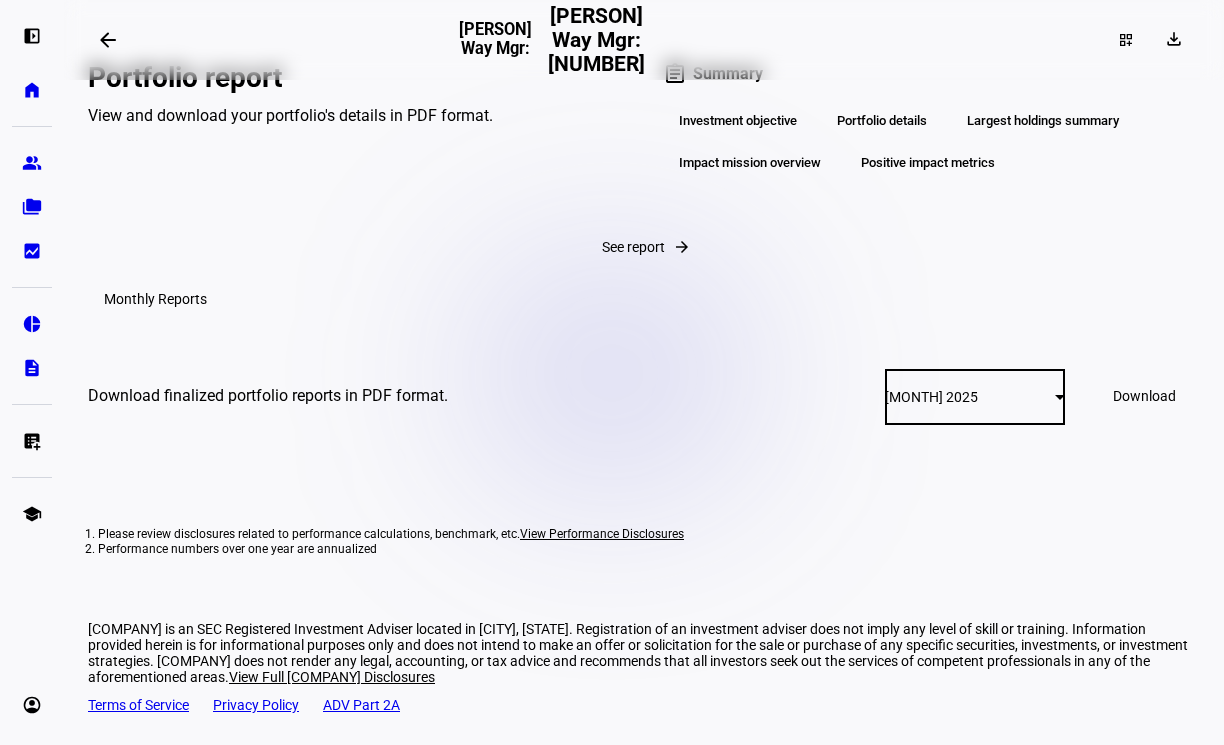 click on "Download finalized portfolio reports in PDF format. [MONTH] 2025  Download" 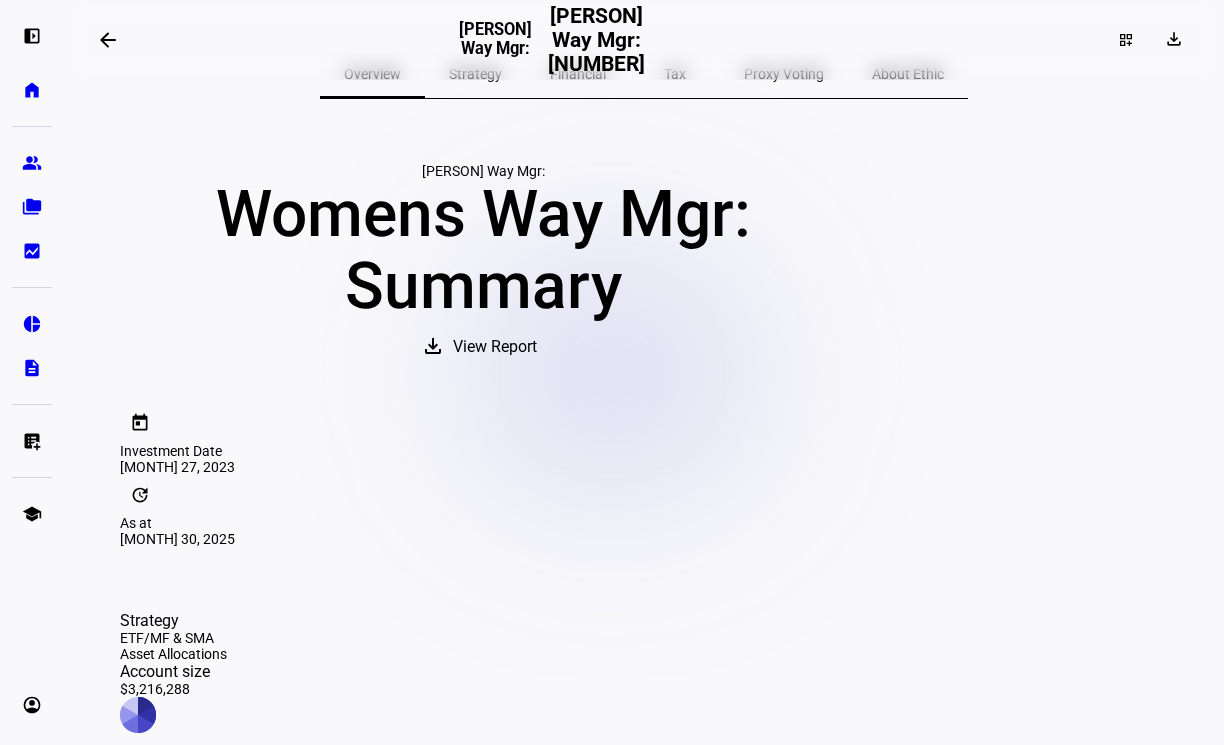 scroll, scrollTop: 0, scrollLeft: 0, axis: both 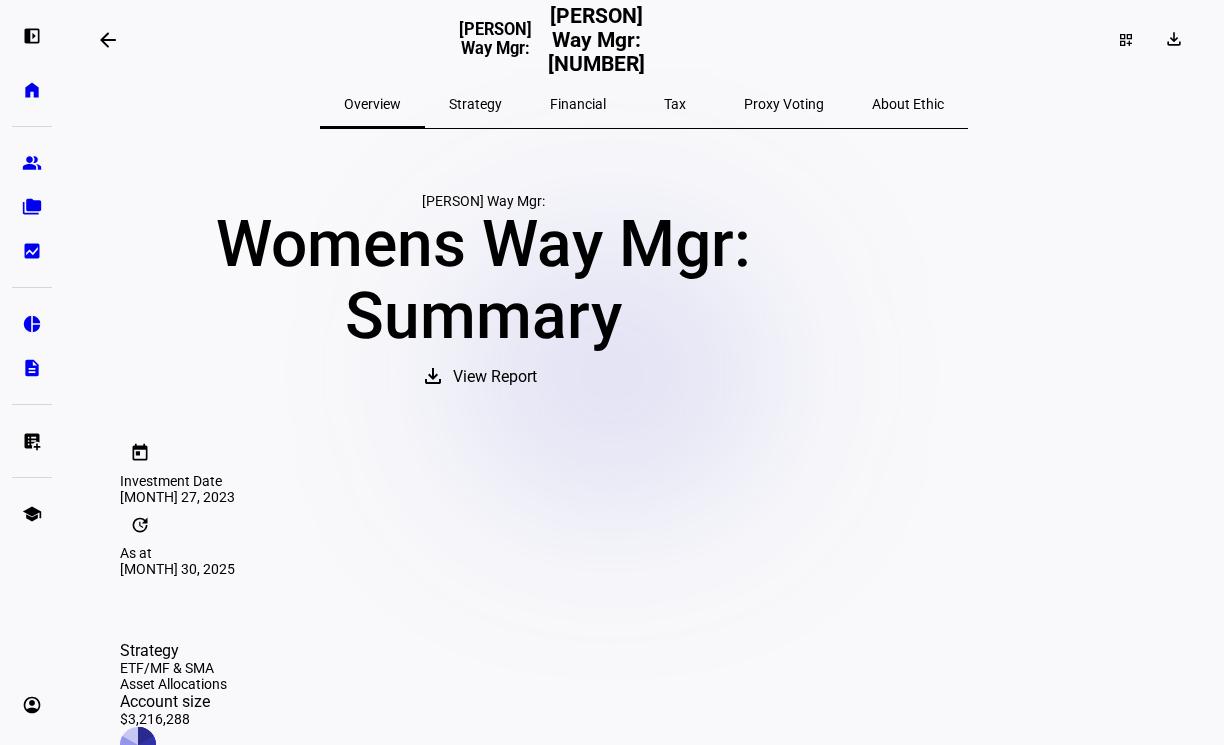 click on "Strategy" at bounding box center [475, 104] 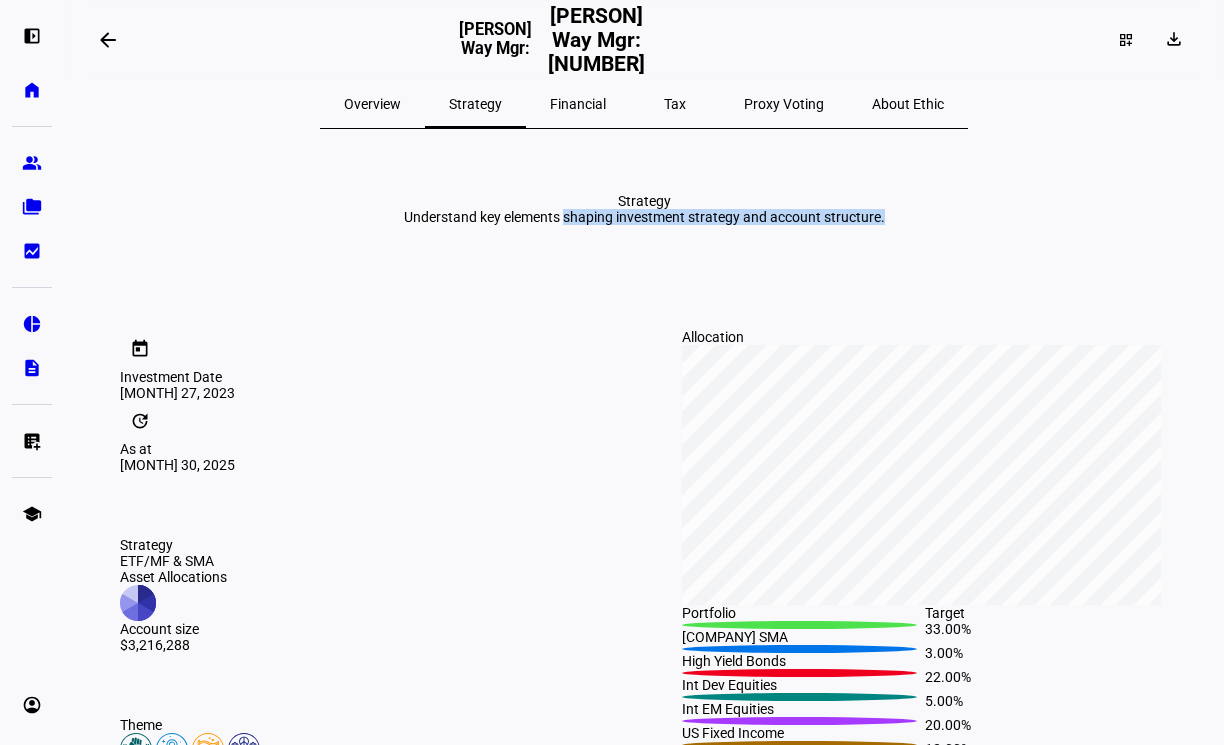 drag, startPoint x: 831, startPoint y: 260, endPoint x: 1116, endPoint y: 314, distance: 290.07068 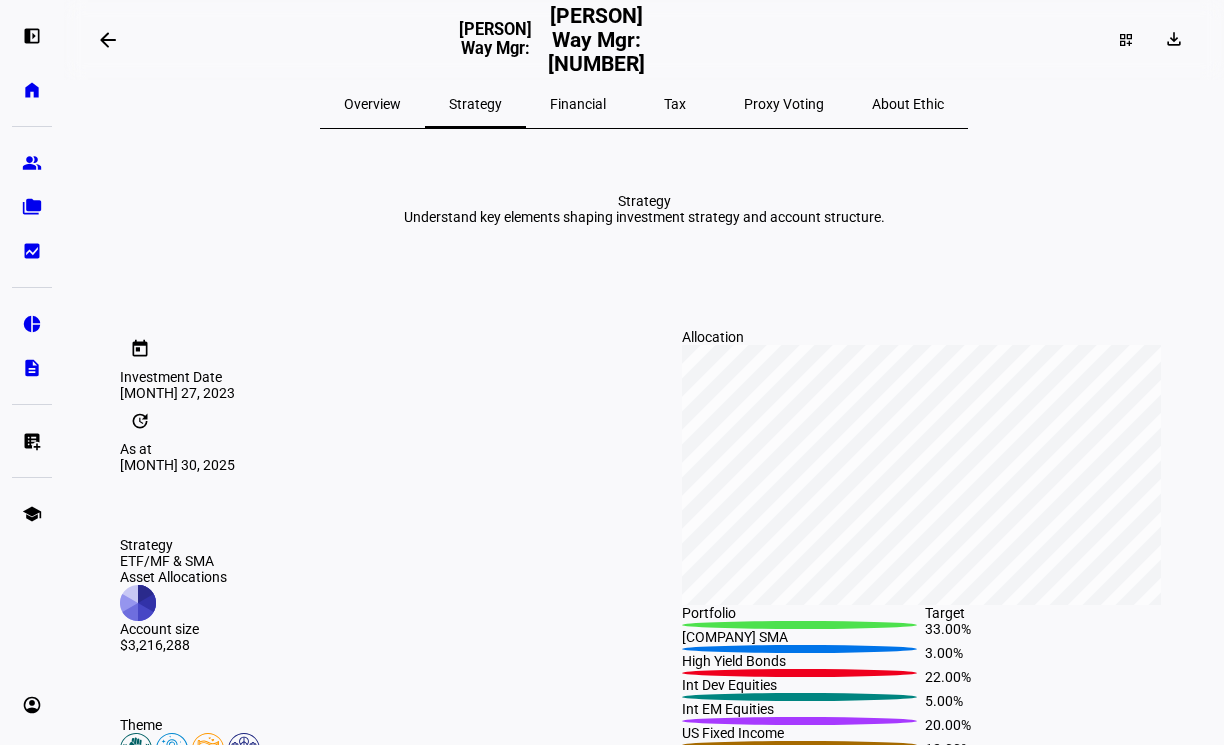 click on "Strategy Understand key elements shaping investment strategy and account structure." 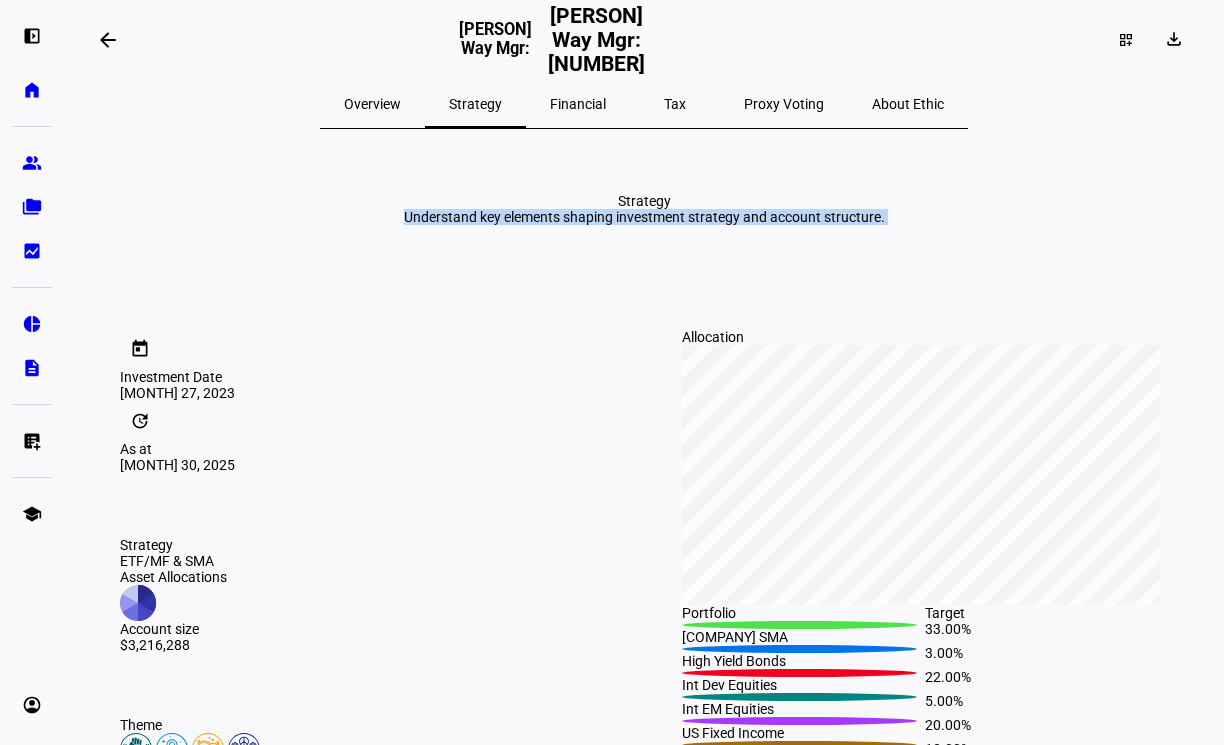 click on "Strategy Understand key elements shaping investment strategy and account structure." 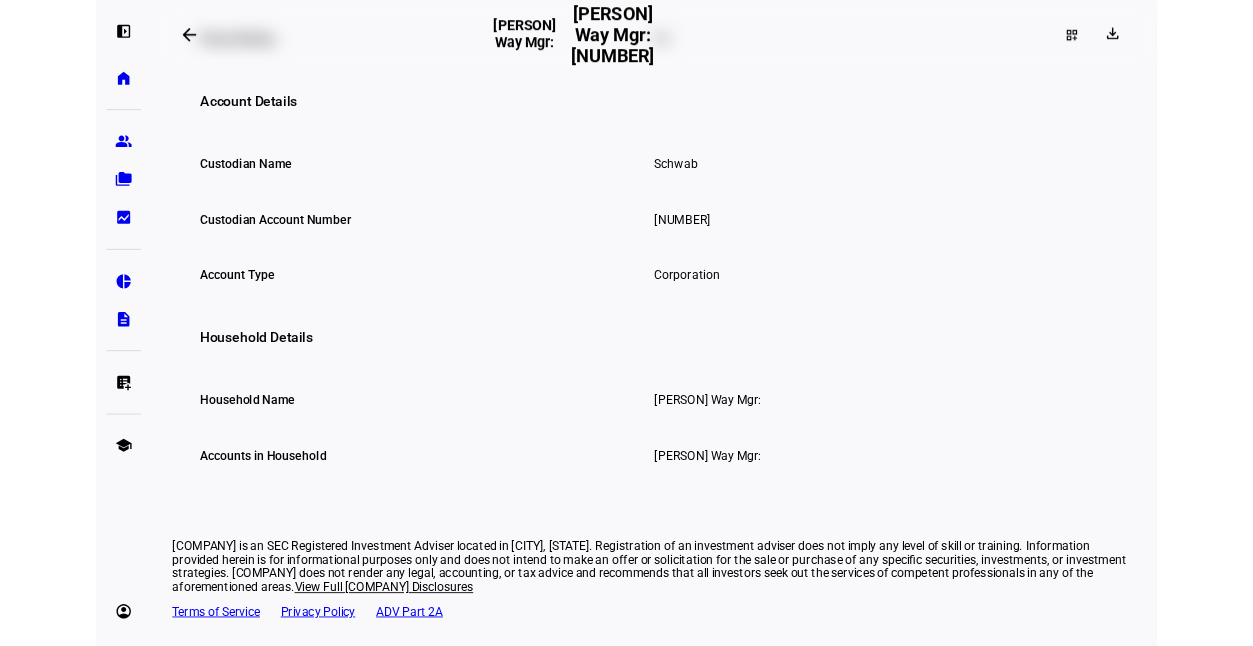 scroll, scrollTop: 0, scrollLeft: 0, axis: both 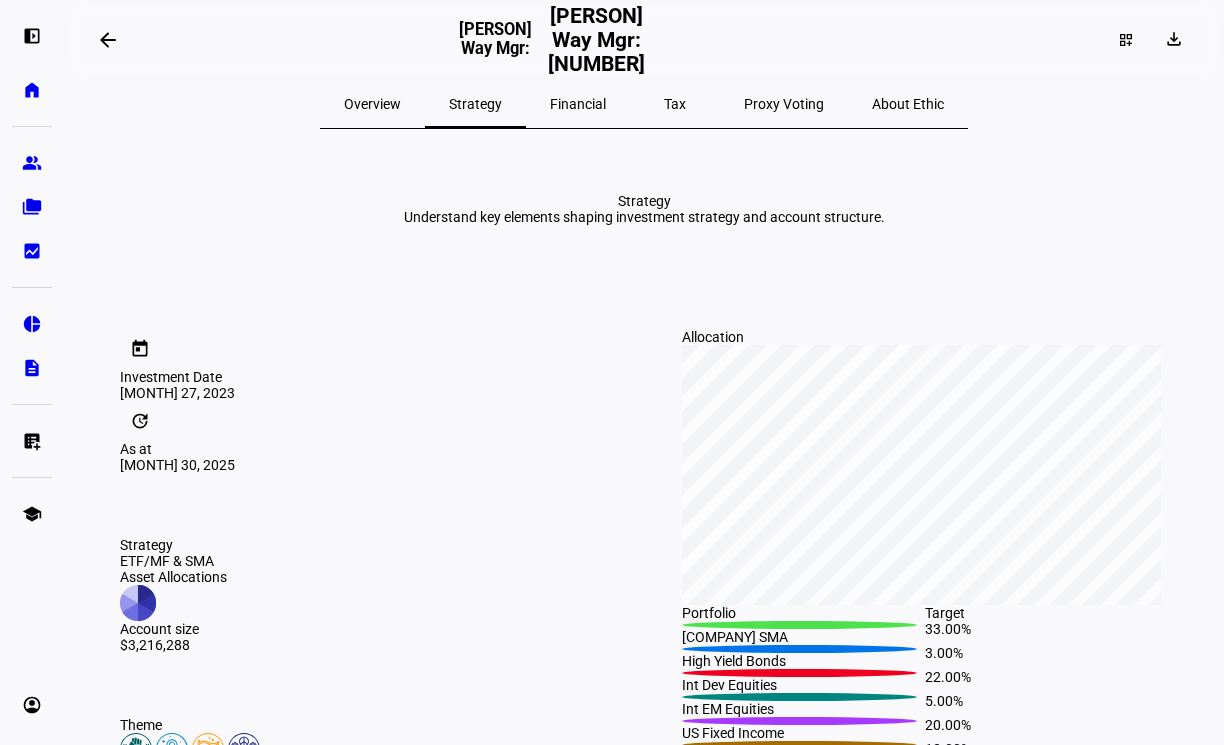 click on "Financial" at bounding box center [578, 104] 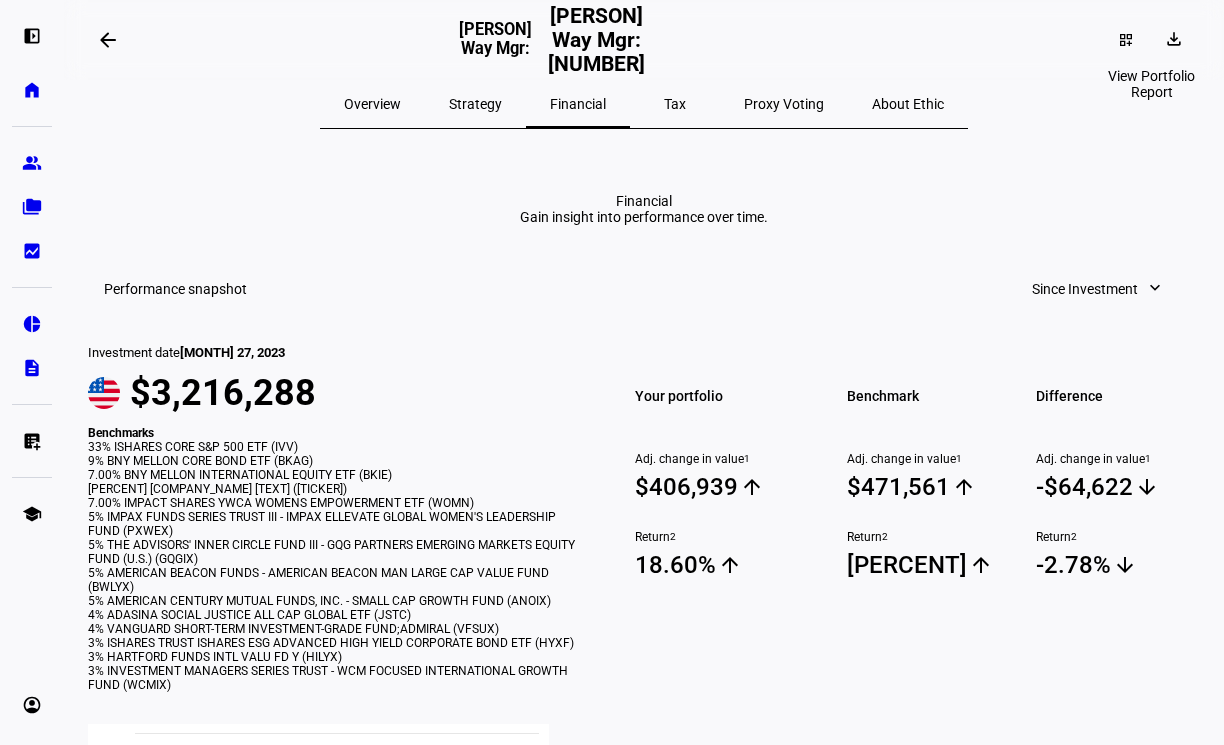 click 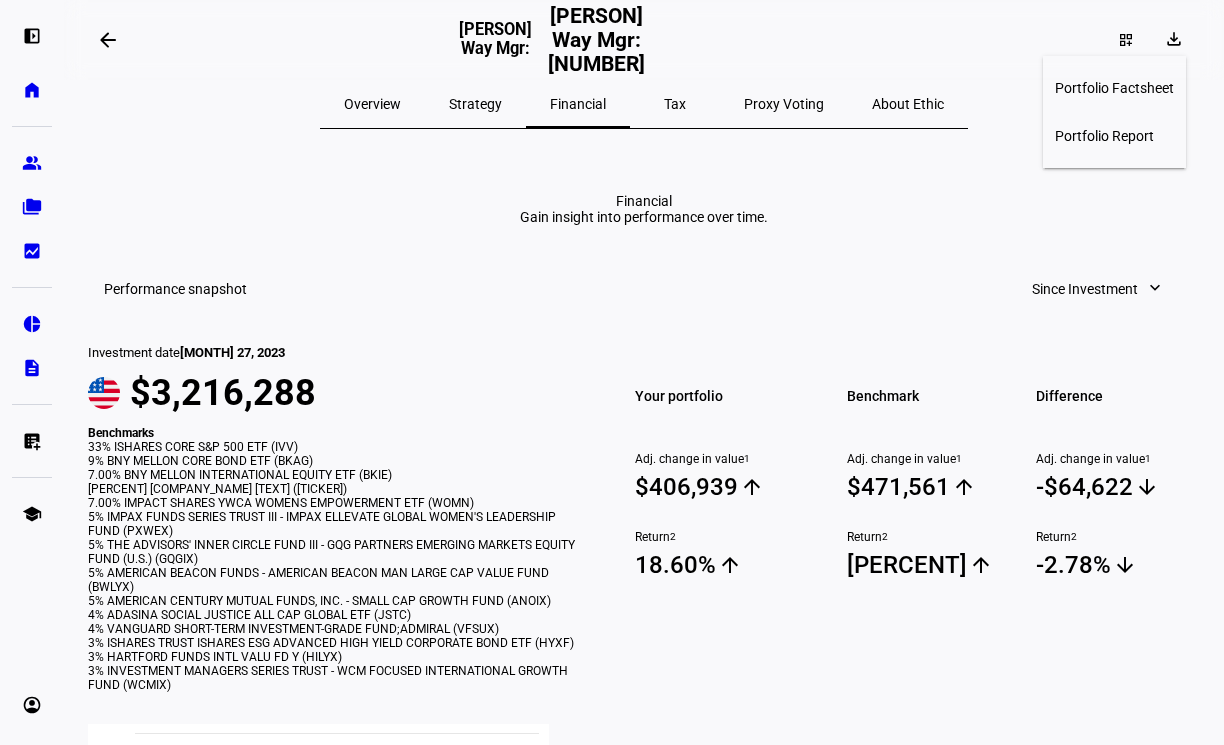 click on "Portfolio Report" at bounding box center (1104, 136) 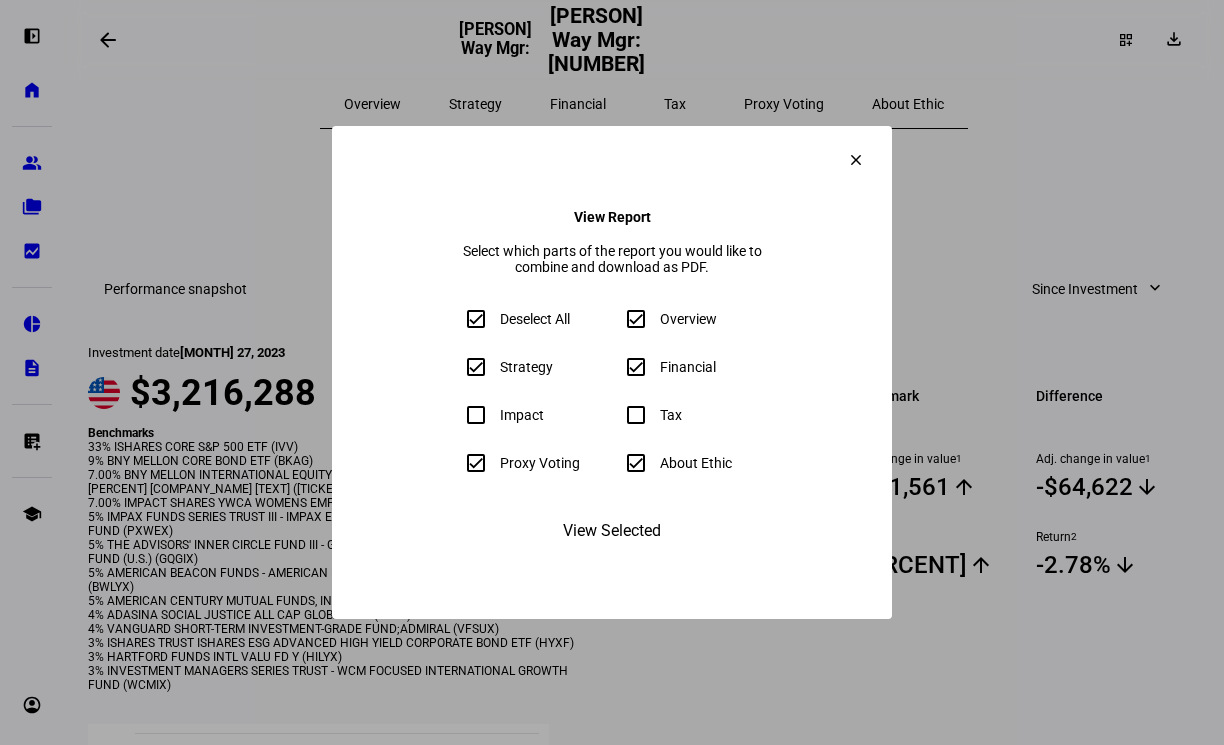click on "Impact" at bounding box center [532, 415] 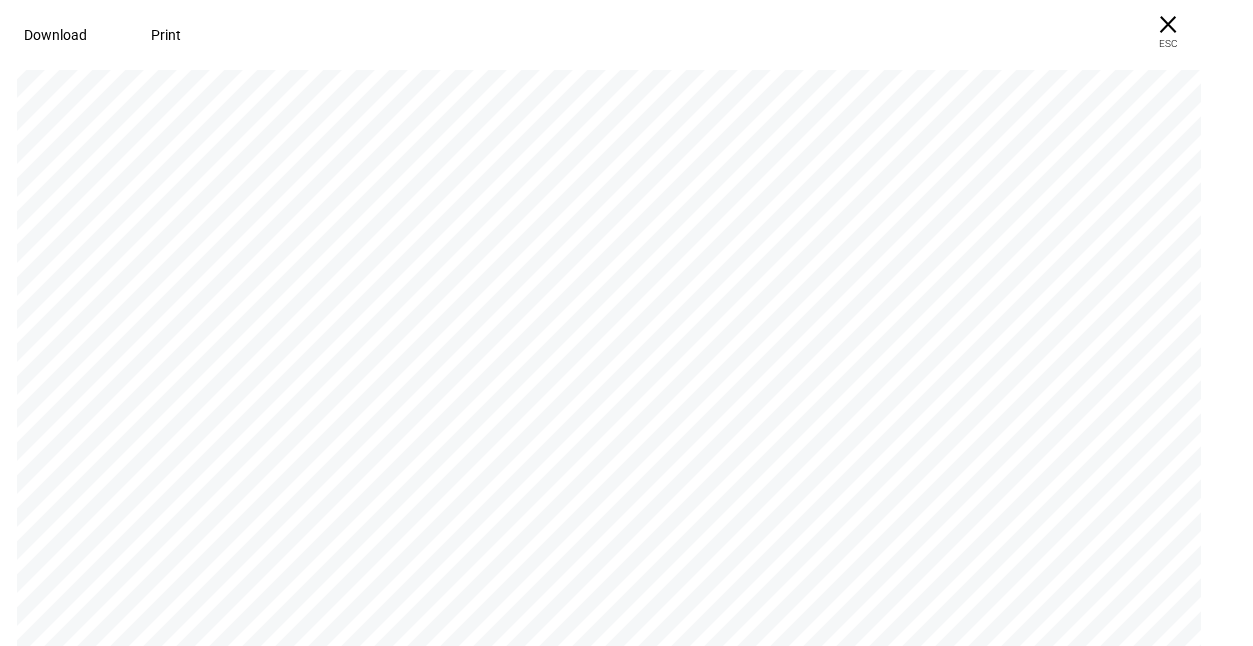 scroll, scrollTop: 3312, scrollLeft: 0, axis: vertical 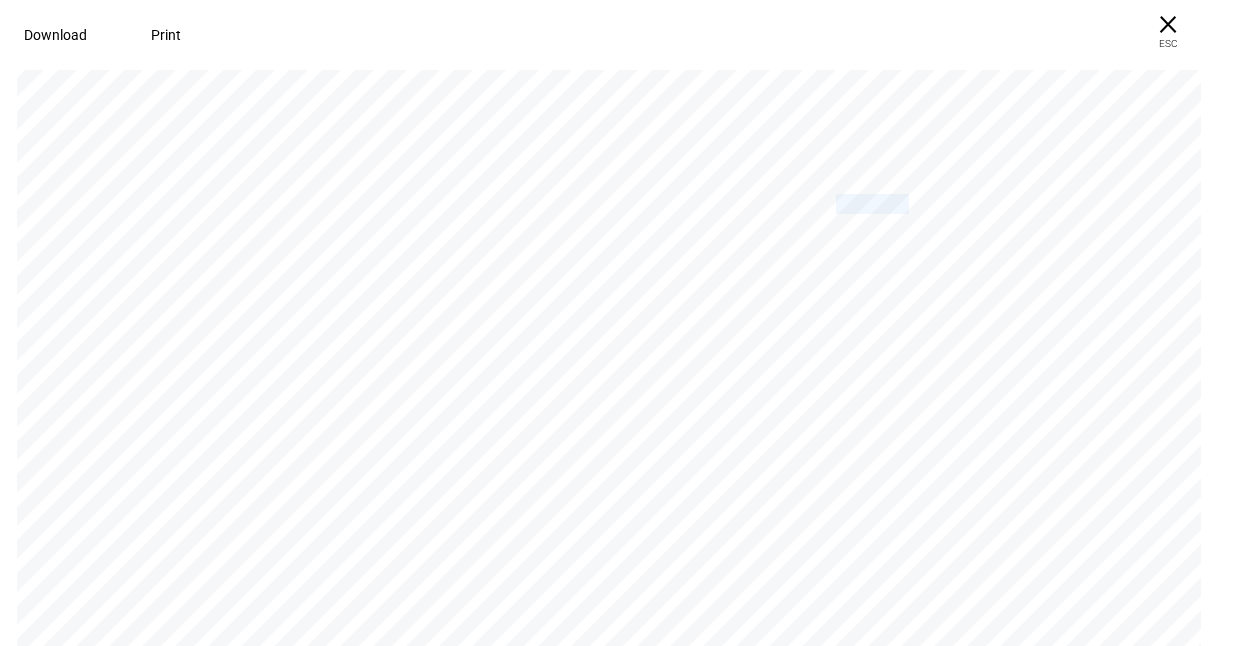 drag, startPoint x: 915, startPoint y: 205, endPoint x: 632, endPoint y: 147, distance: 288.88232 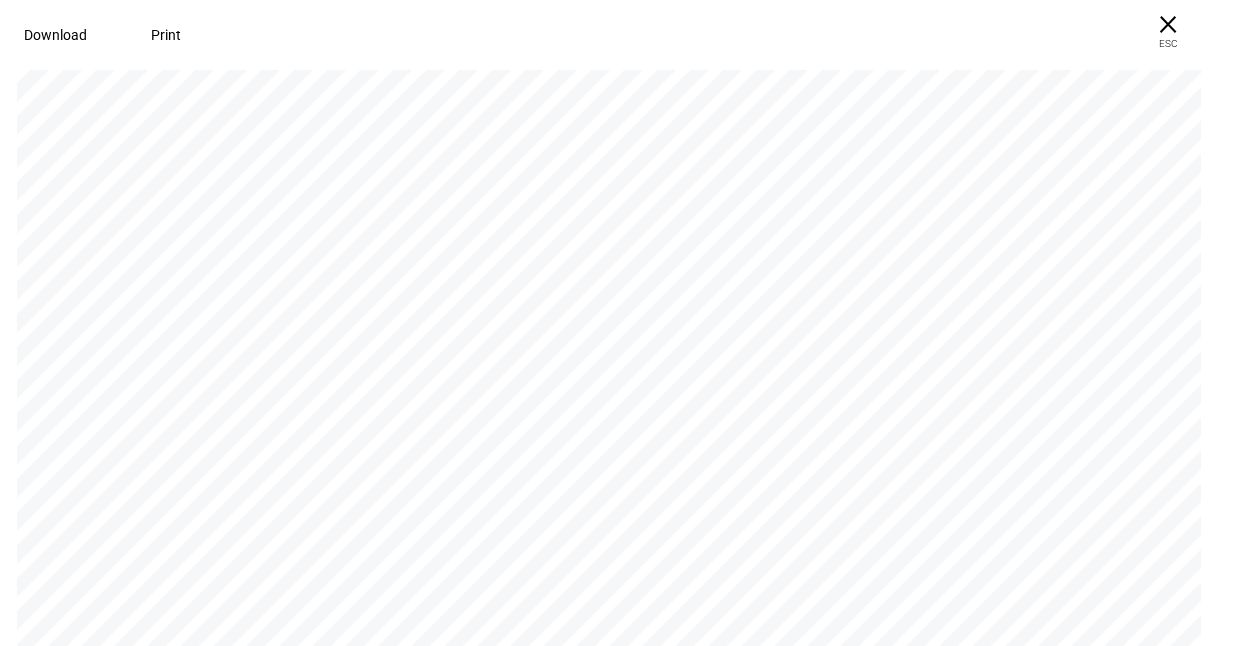 scroll, scrollTop: 7820, scrollLeft: 0, axis: vertical 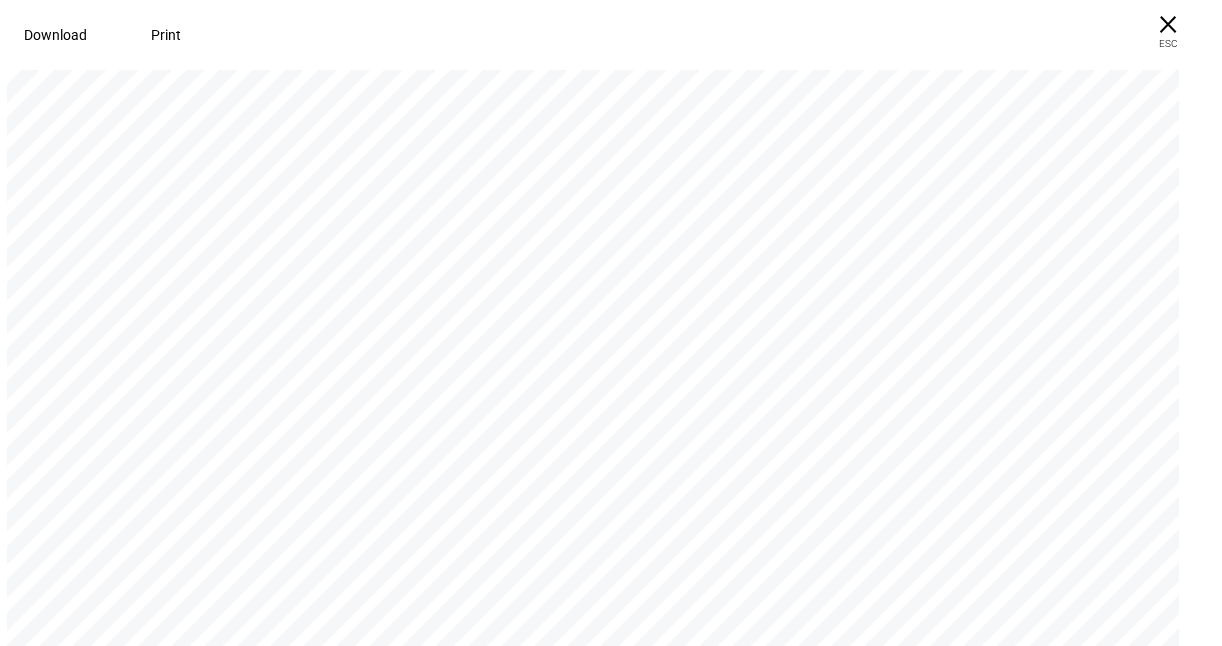 drag, startPoint x: 644, startPoint y: 390, endPoint x: 717, endPoint y: 390, distance: 73 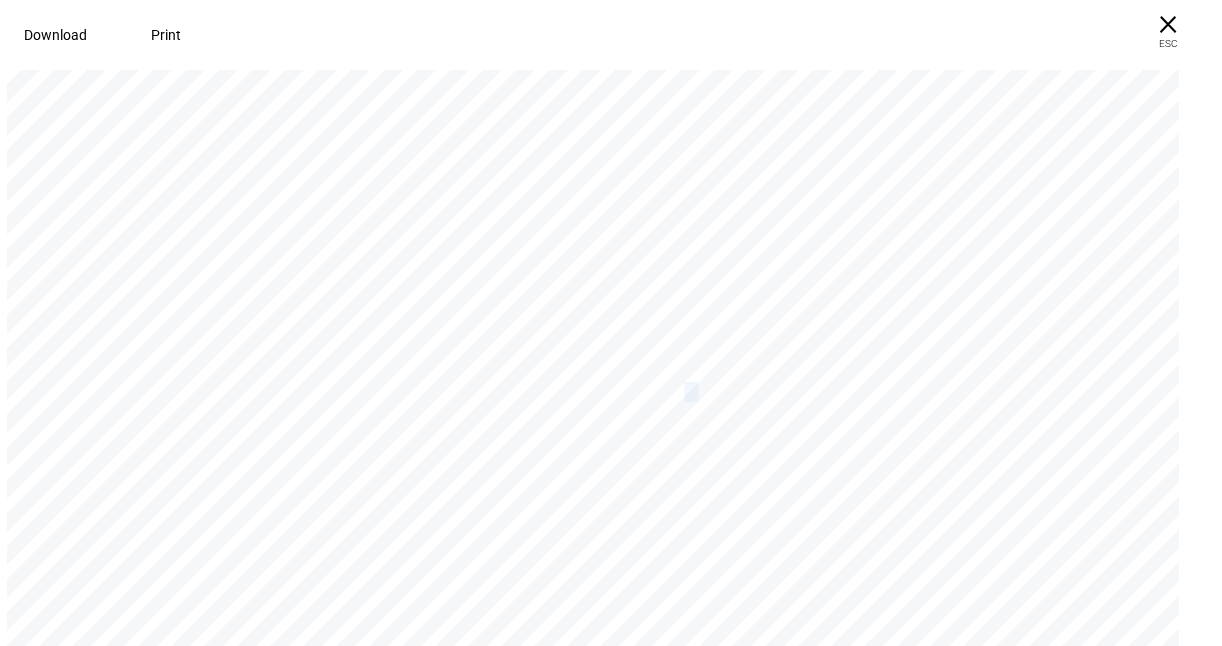 click on "18.60%" at bounding box center [671, 393] 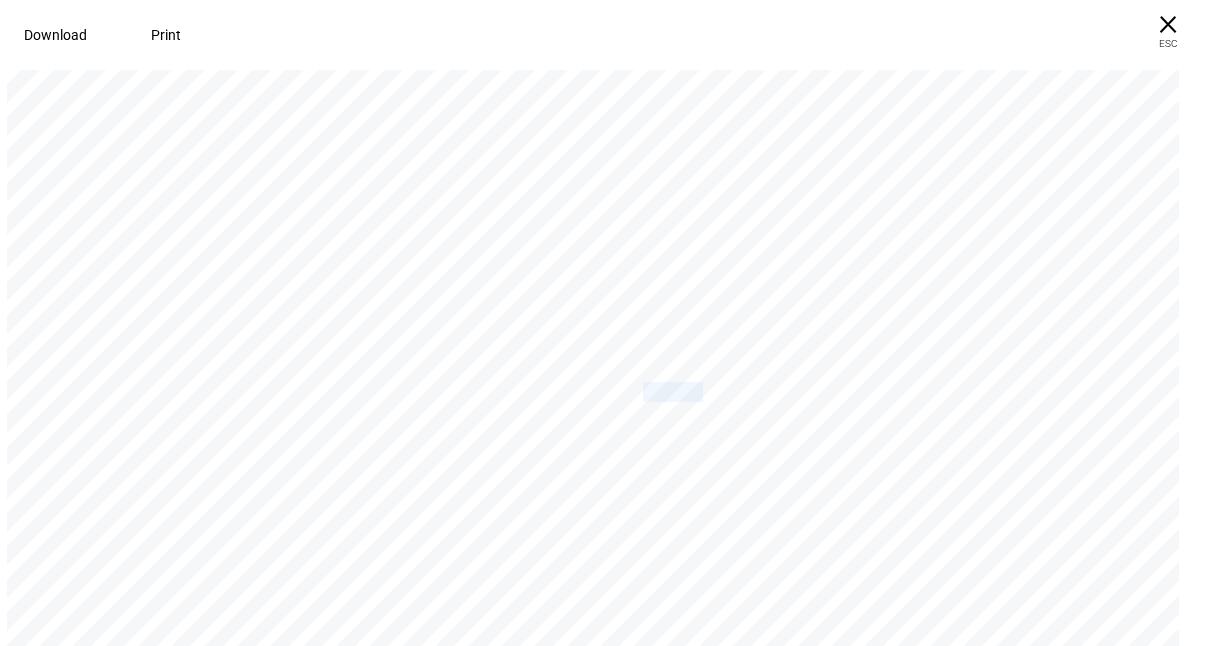 click on "18.60%" at bounding box center [671, 393] 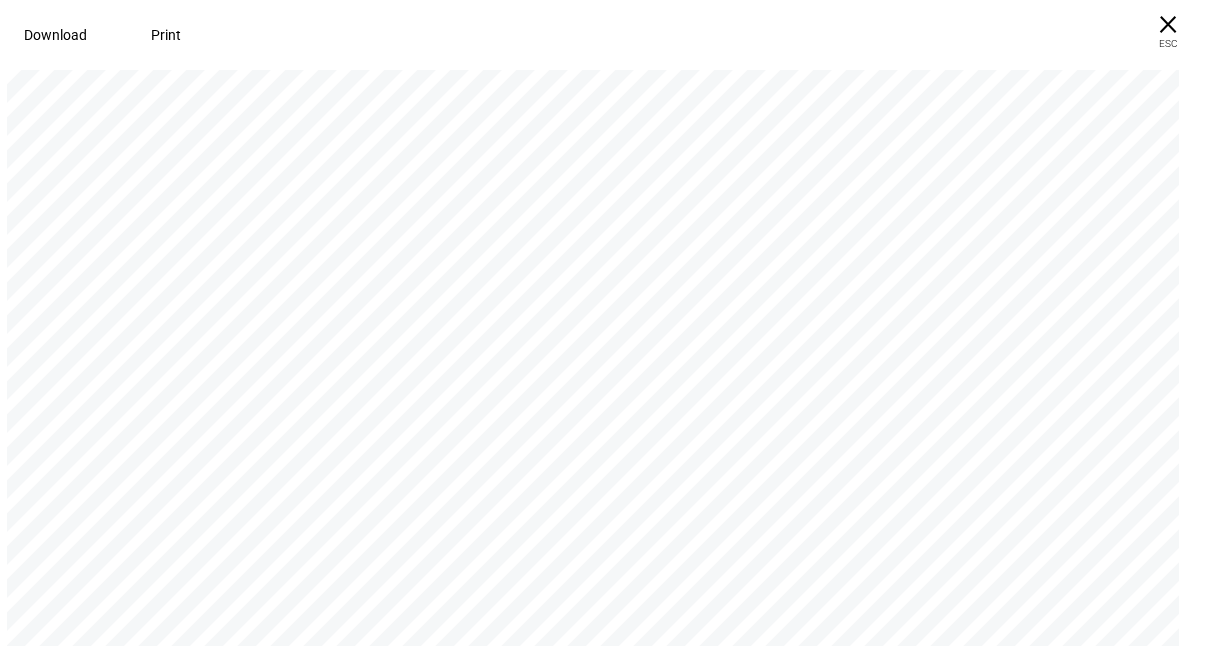 click on "Financial Gain insight into performance over time. Performance snapshot Since Investment Investment date [MONTH] 27, 2023 $3,216,288 Benchmarks 33% ISHARES CORE S&P 500 ETF (IVV) 9% BNY MELLON CORE BOND ETF (BKAG) 7.00% BNY MELLON INTERNATIONAL EQUITY ETF (BKIE) 7.00% ALLSPRING CORE BOND FUND;INST (MBFIX) 7.00% IMPACT SHARES YWCA WOMENS EMPOWERMENT ETF (WOMN) 5% IMPAX FUNDS SERIES TRUST III - IMPAX ELLEVATE GLOBAL WOMEN'S LEADERSHIP FUND (PXWEX) 5% THE ADVISORS' INNER CIRCLE FUND III - GQG PARTNERS EMERGING MARKETS EQUITY FUND (U.S.) (GQGIX) 5% AMERICAN BEACON FUNDS - AMERICAN BEACON MAN LARGE CAP VALUE FUND (BWLYX) 5% AMERICAN CENTURY MUTUAL FUNDS, INC. - SMALL CAP GROWTH FUND (ANOIX) 4% ADASINA SOCIAL JUSTICE ALL CAP GLOBAL ETF (JSTC) 4% VANGUARD SHORT-TERM INVESTMENT-GRADE FUND;ADMIRAL (VFSUX) 3% ISHARES TRUST ISHARES ESG ADVANCED HIGH YIELD CORPORATE BOND ETF (HYXF) 3% HARTFORD FUNDS INTL VALU FD Y (HILYX) 3% INVESTMENT MANAGERS SERIES TRUST - WCM FOCUSED INTERNATIONAL GROWTH FUND (WCMIX) 1. 2. $2M" at bounding box center (602, 590) 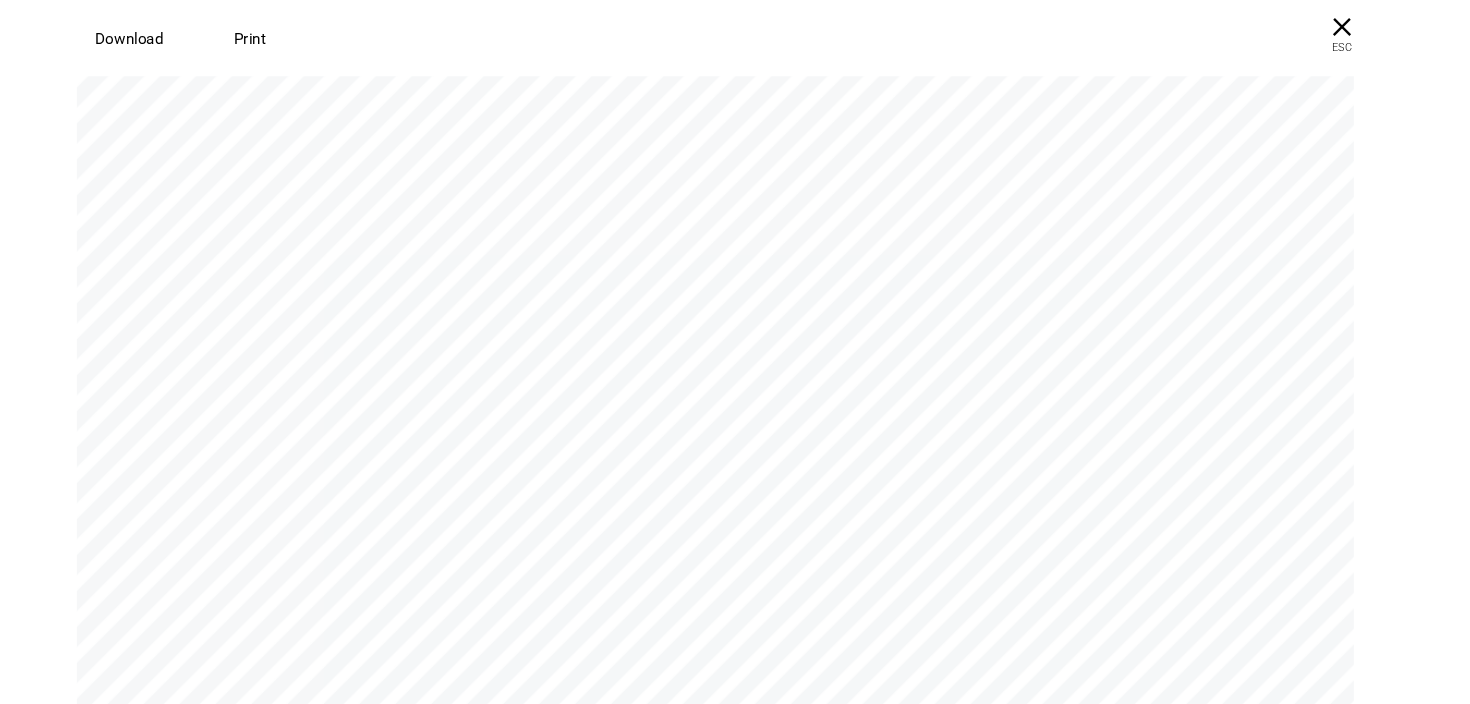 scroll, scrollTop: 3421, scrollLeft: 0, axis: vertical 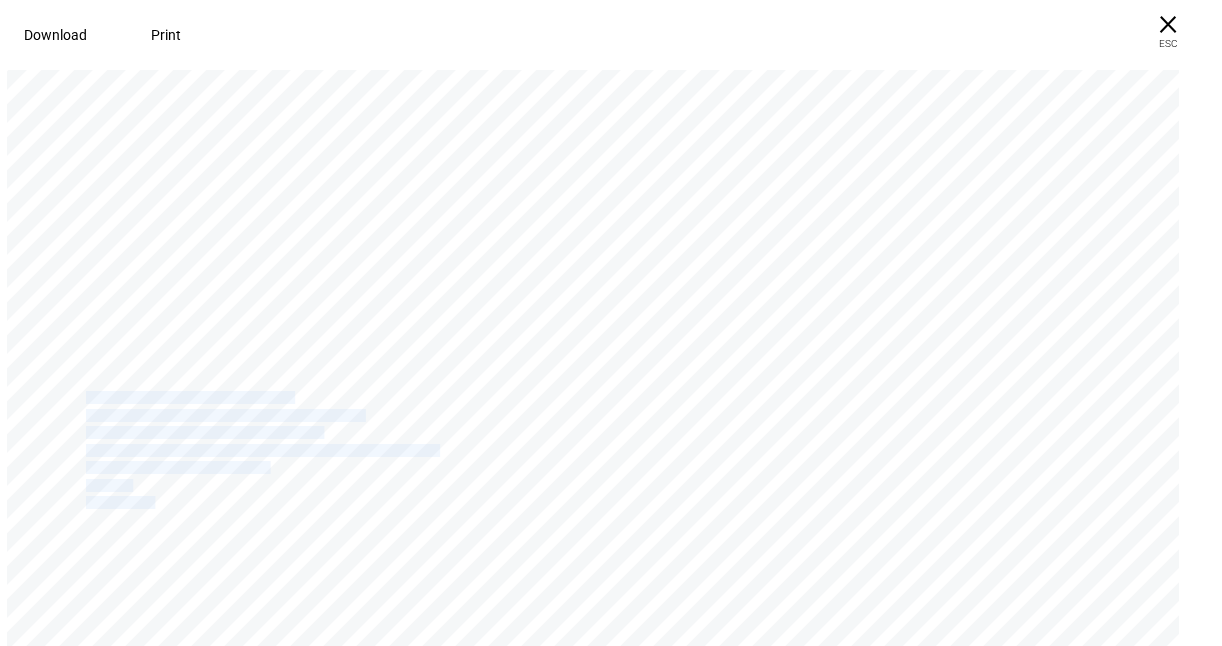drag, startPoint x: 164, startPoint y: 518, endPoint x: 84, endPoint y: 360, distance: 177.09885 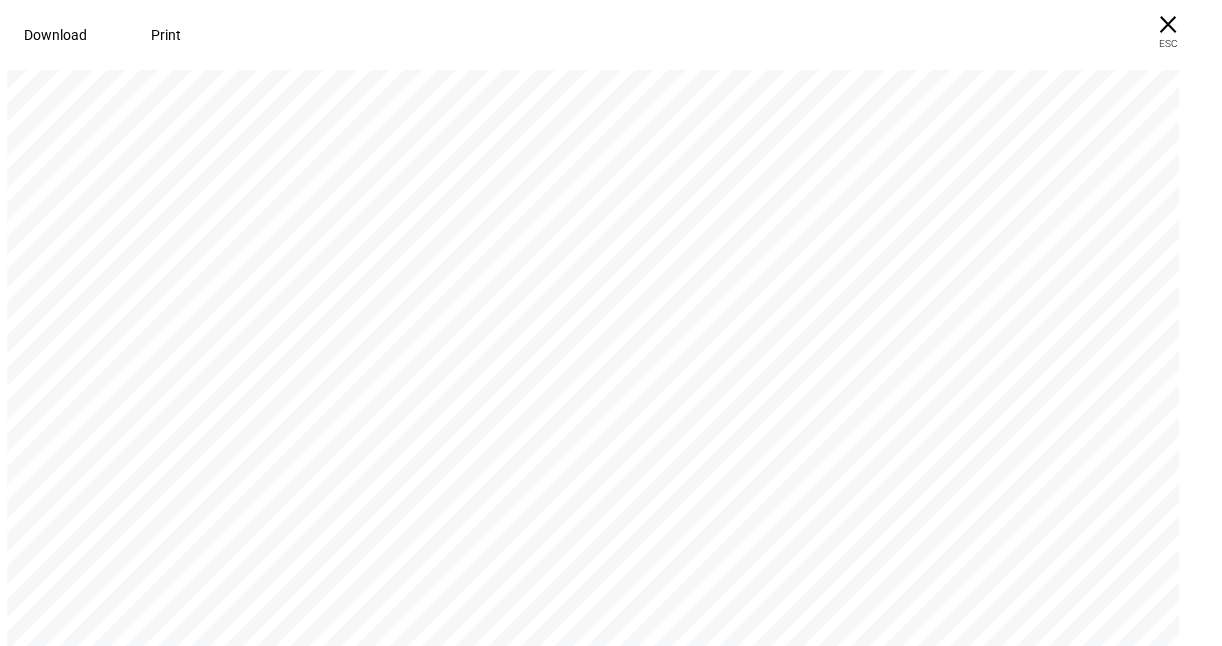 click on "Benchmarks" at bounding box center (117, 363) 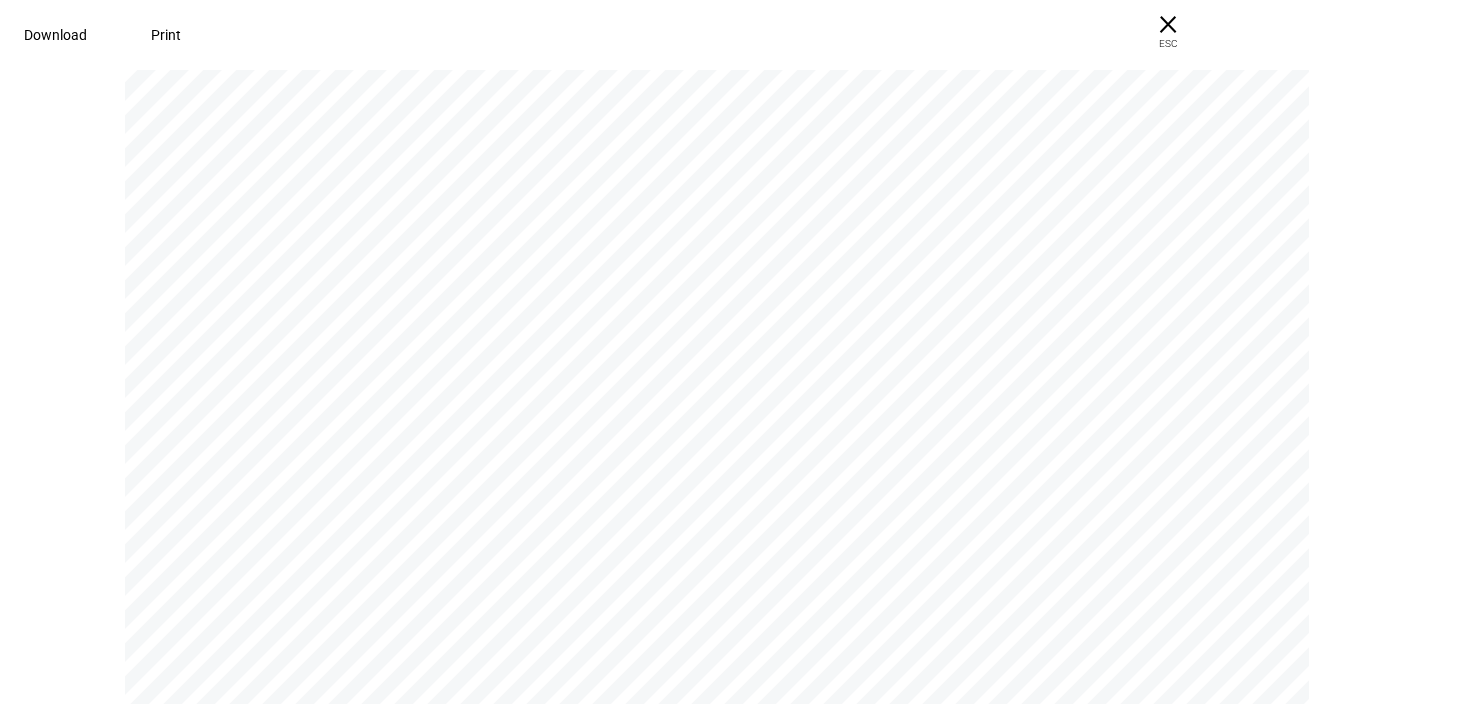 scroll, scrollTop: 0, scrollLeft: 0, axis: both 